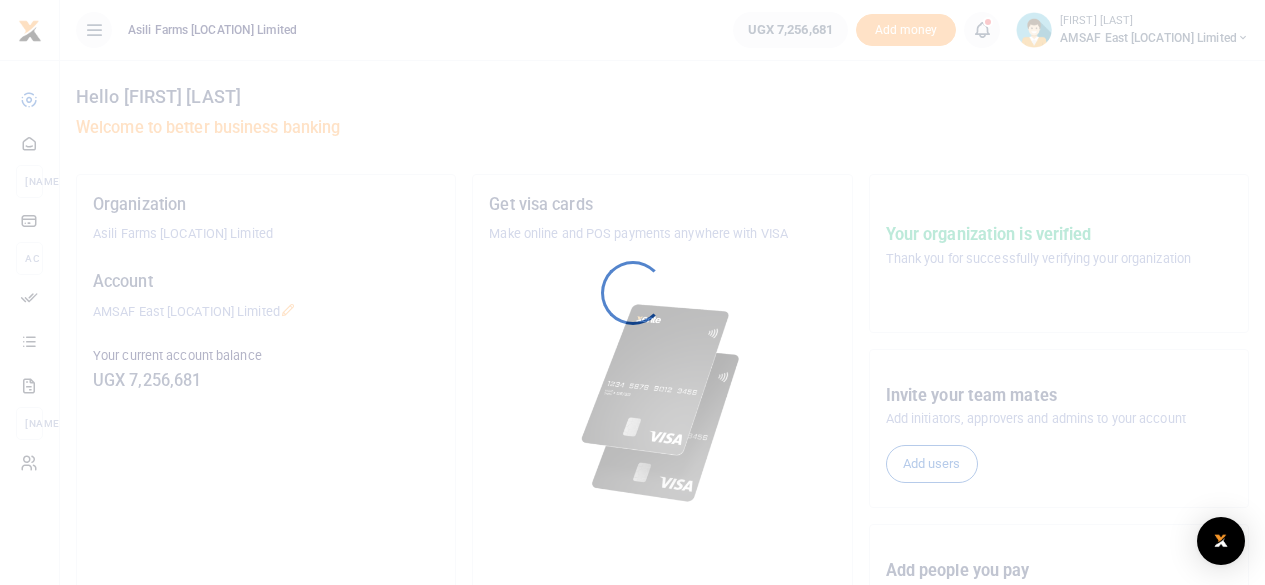 scroll, scrollTop: 0, scrollLeft: 0, axis: both 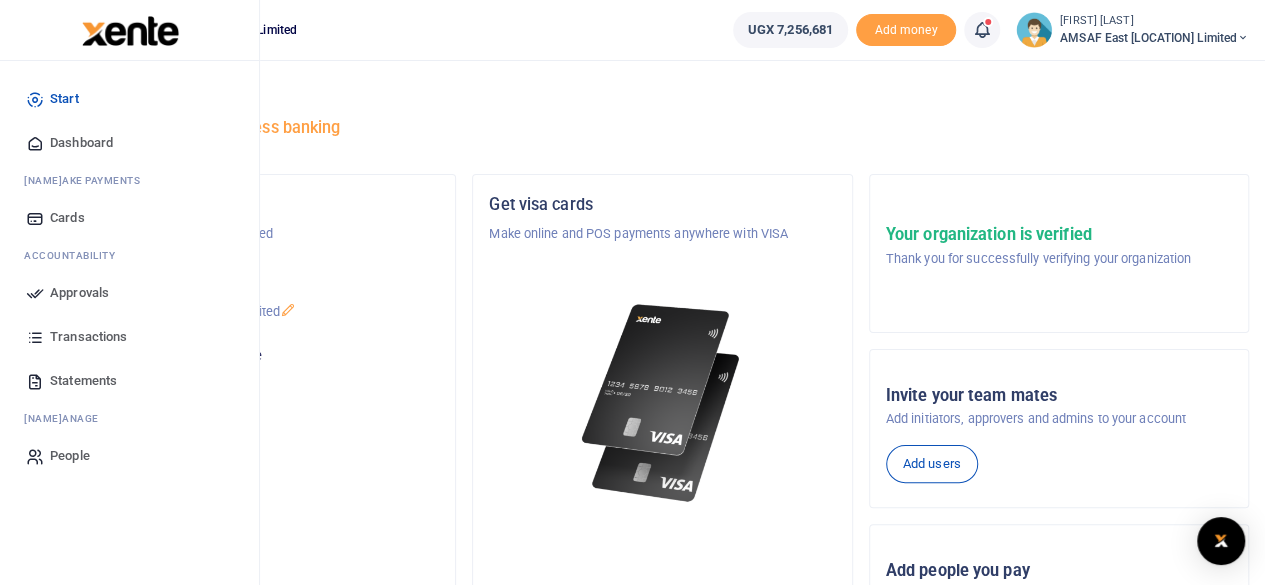 click on "Approvals" at bounding box center [79, 293] 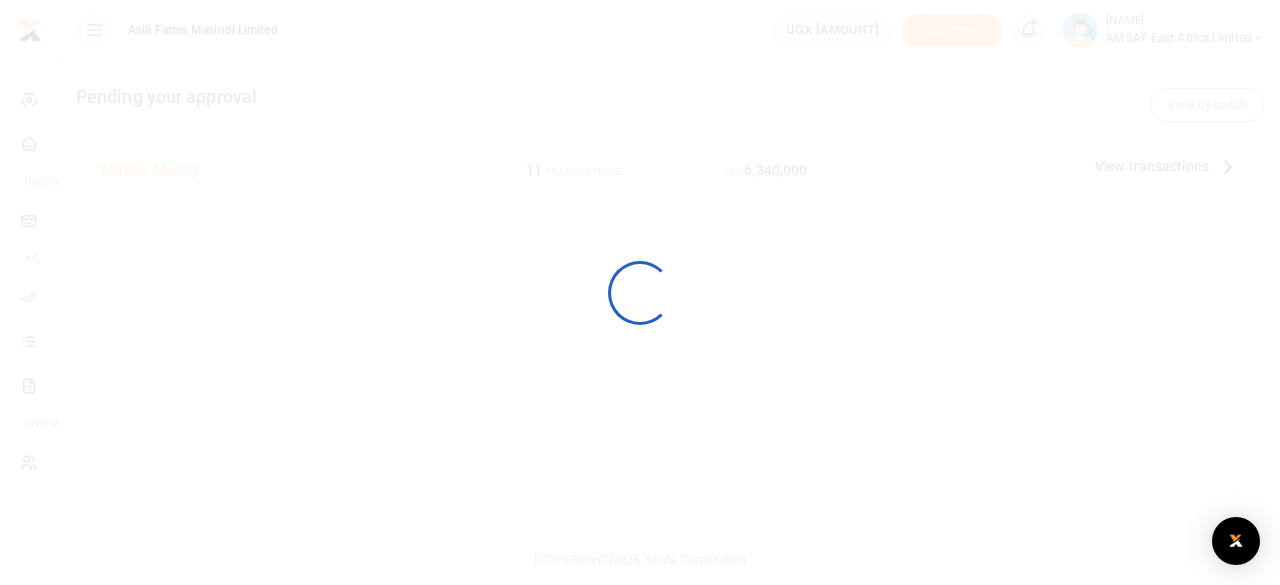 scroll, scrollTop: 0, scrollLeft: 0, axis: both 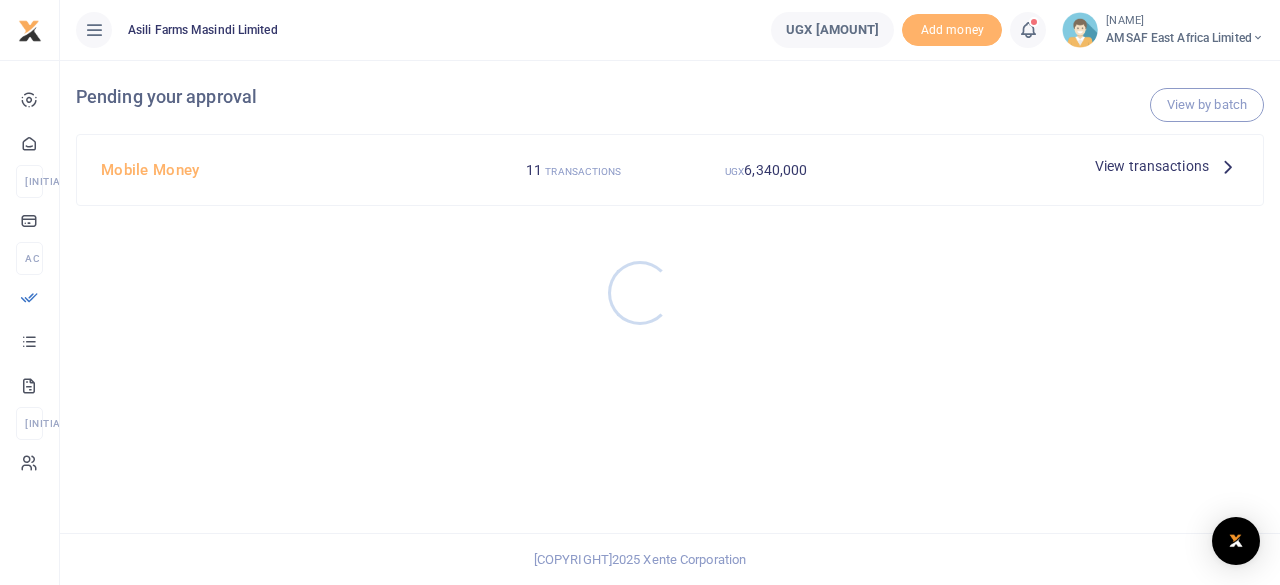 click at bounding box center (640, 292) 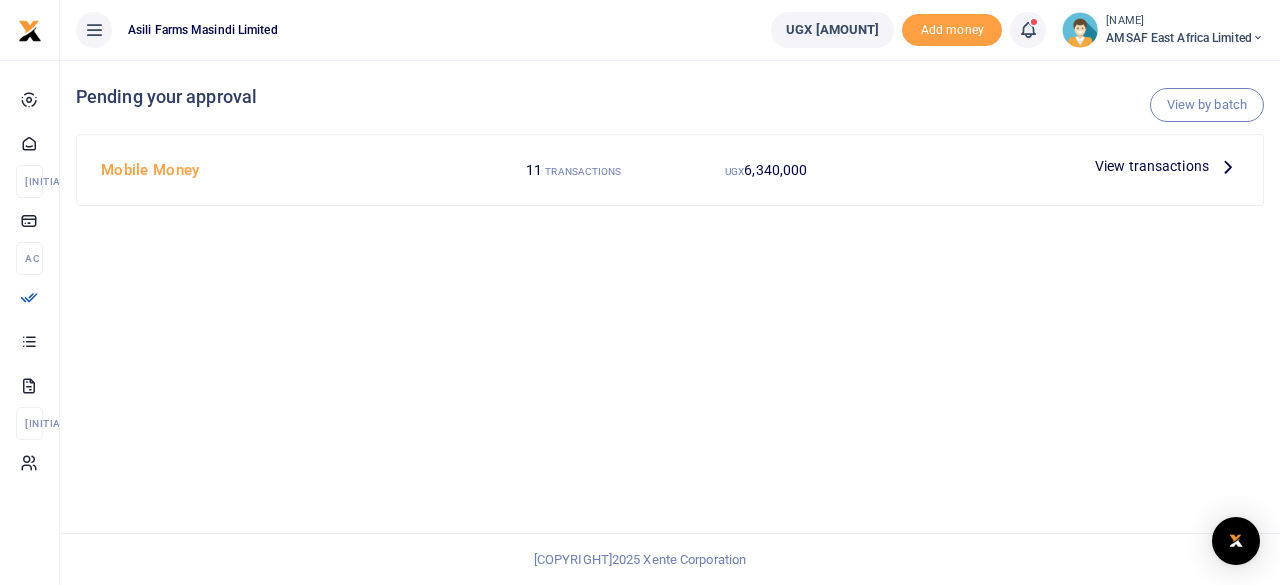 click on "View transactions" at bounding box center [1152, 166] 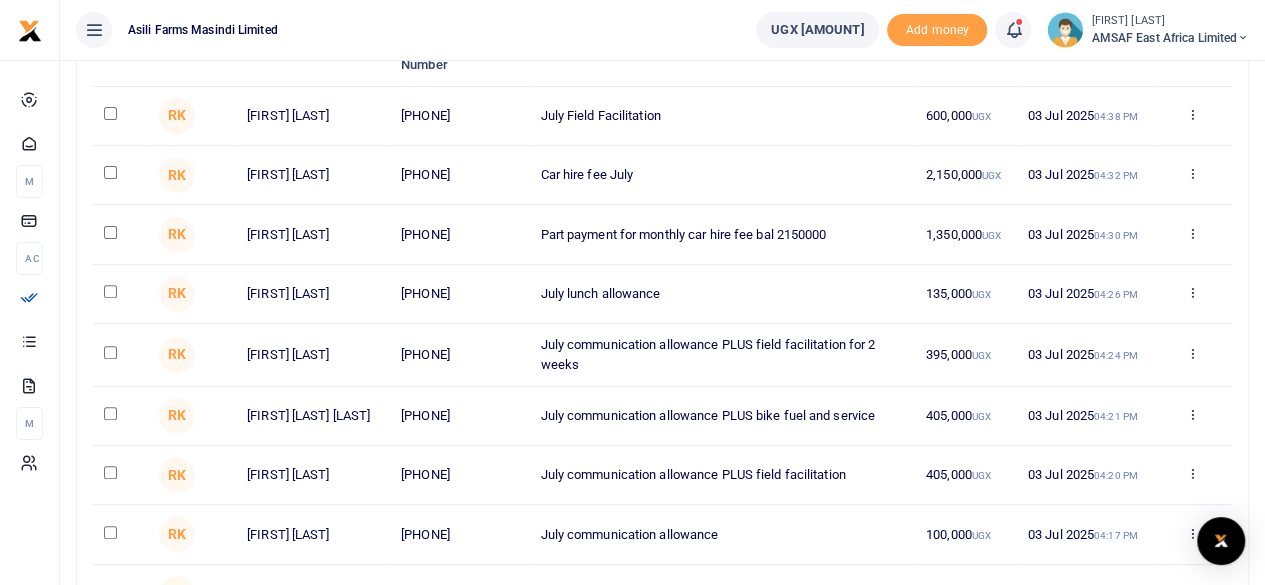 scroll, scrollTop: 0, scrollLeft: 0, axis: both 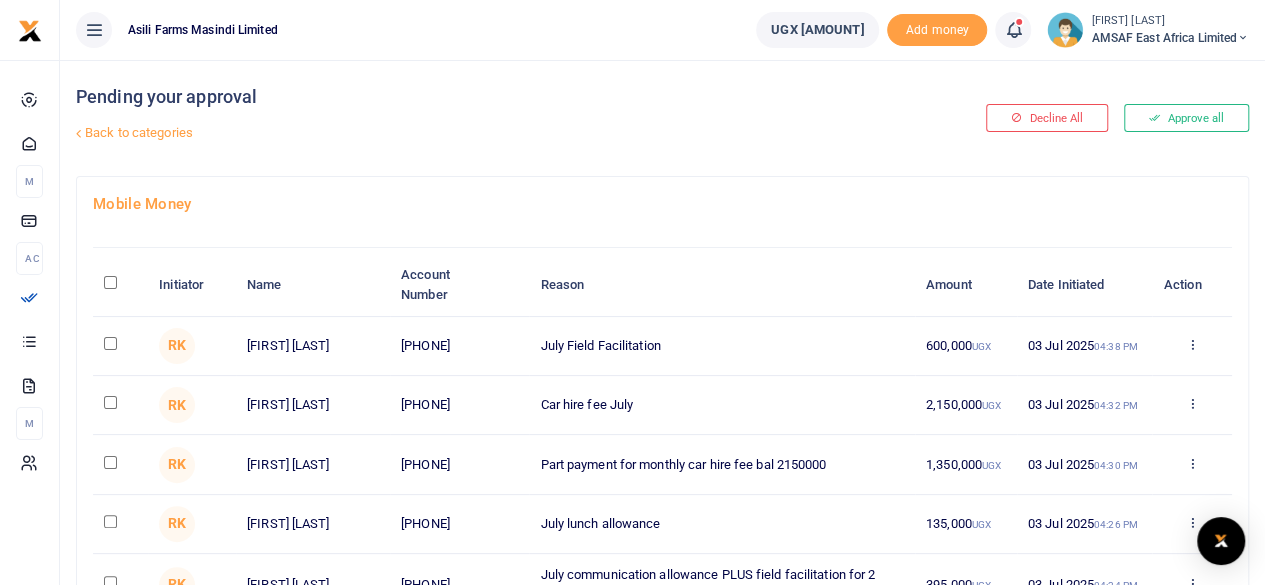 click at bounding box center [110, 282] 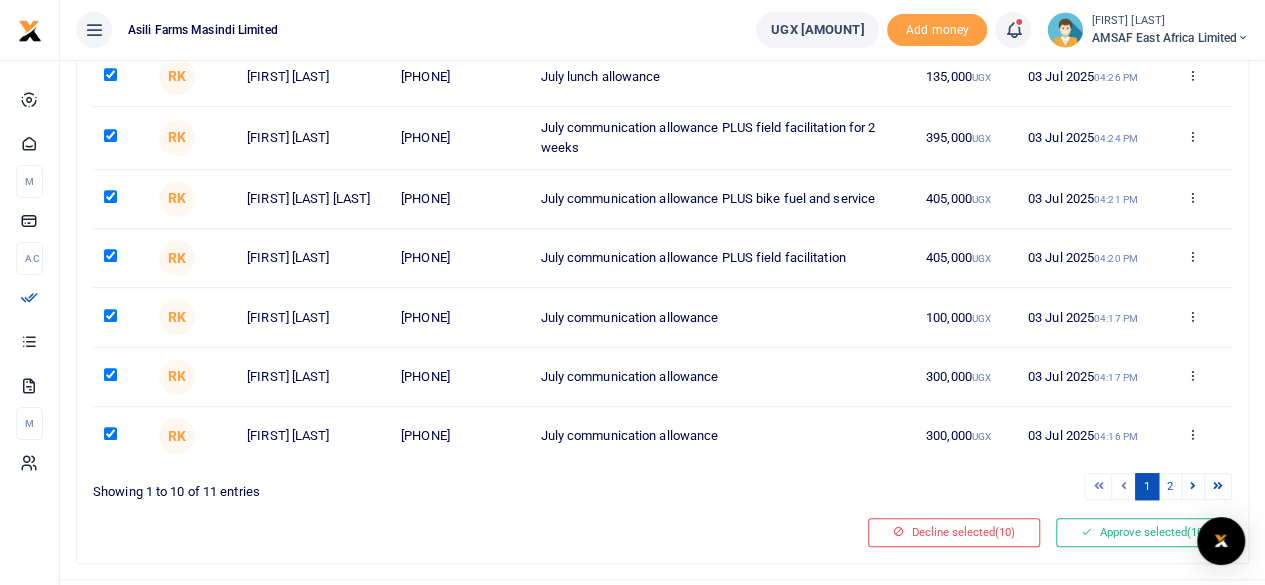 scroll, scrollTop: 514, scrollLeft: 0, axis: vertical 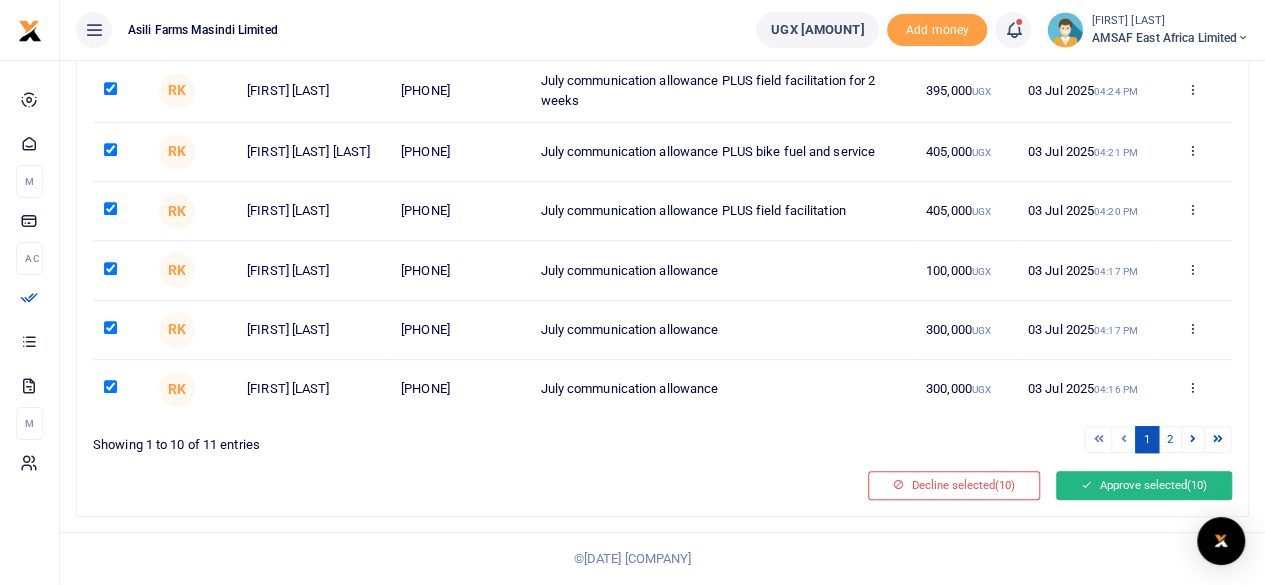 click on "Approve selected  (10)" at bounding box center (1144, 485) 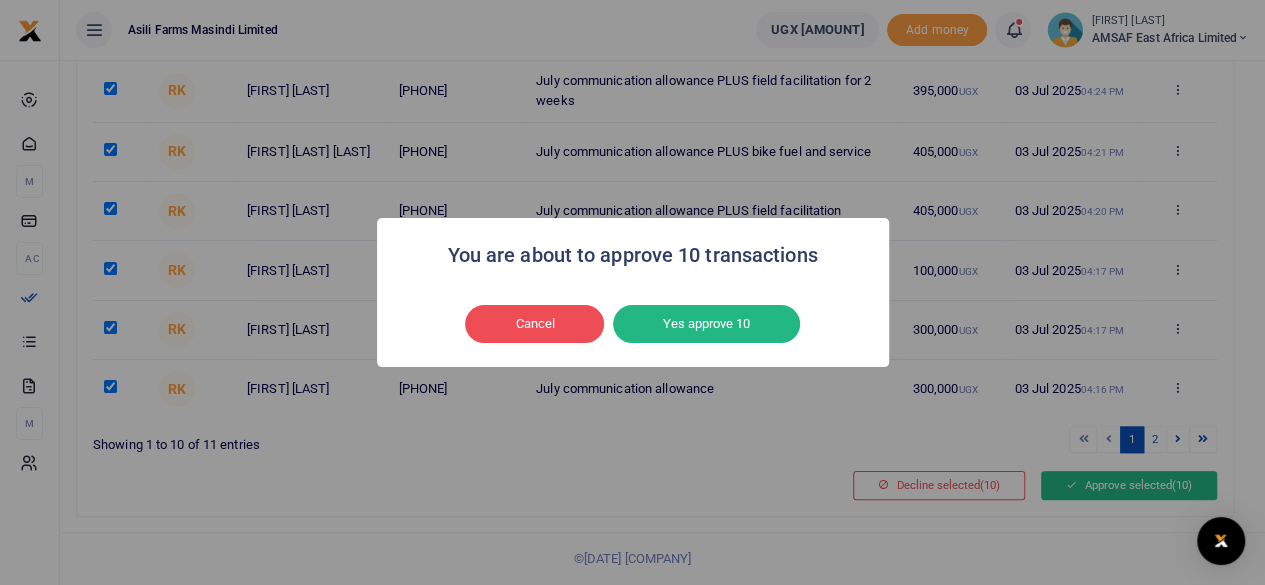 scroll, scrollTop: 494, scrollLeft: 0, axis: vertical 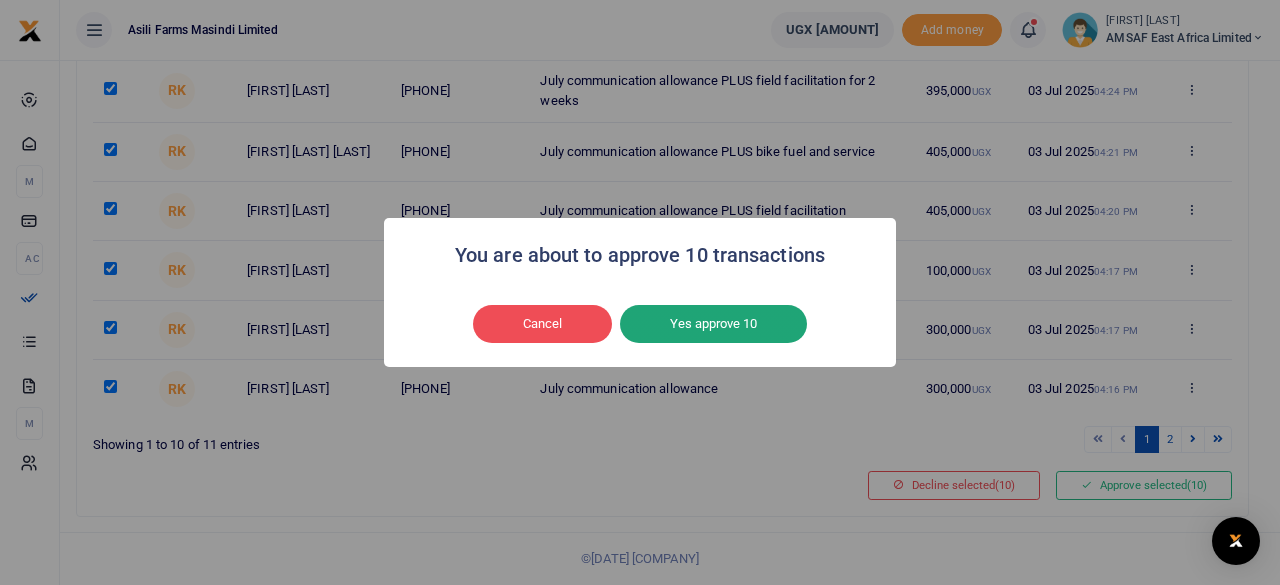 click on "Yes approve 10" at bounding box center (713, 324) 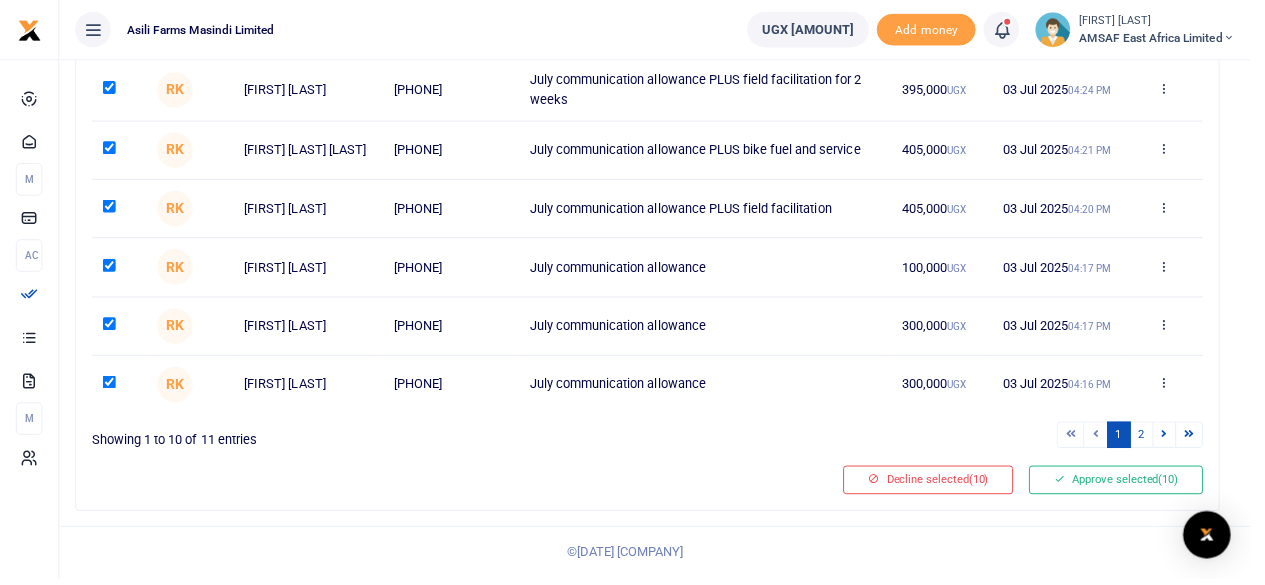 scroll, scrollTop: 474, scrollLeft: 0, axis: vertical 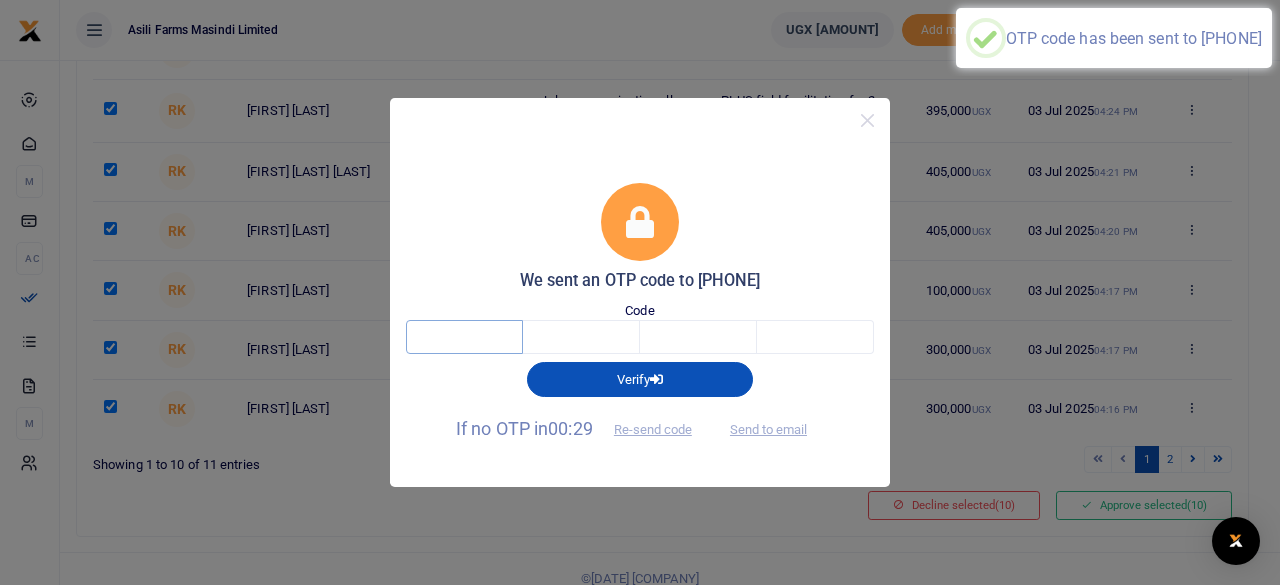 click at bounding box center (464, 337) 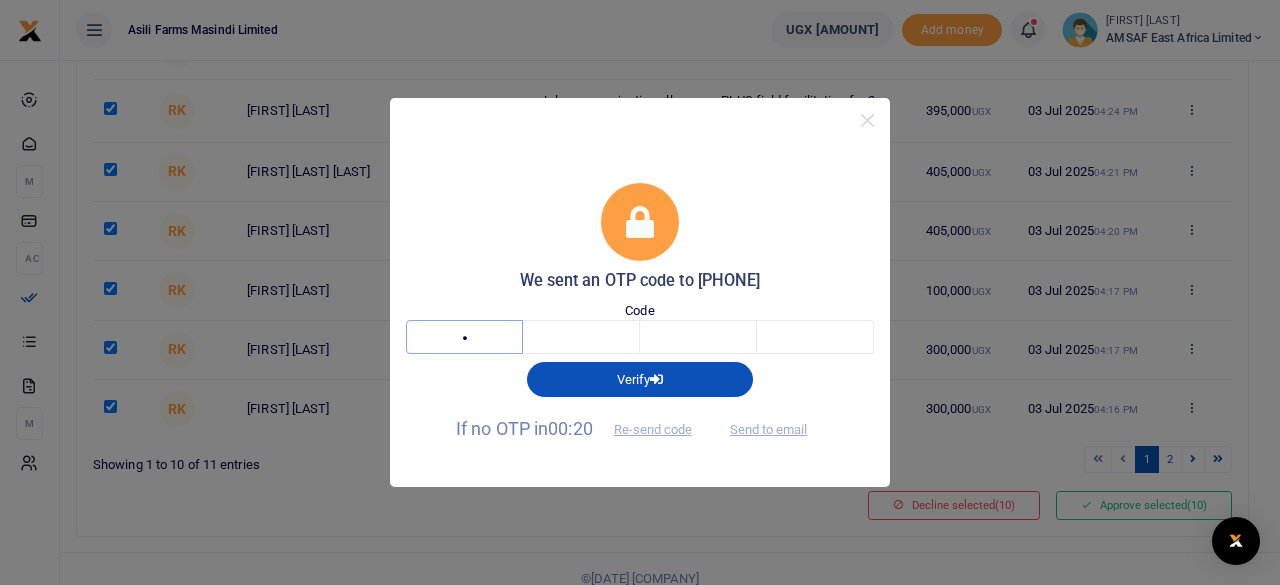 type on "7" 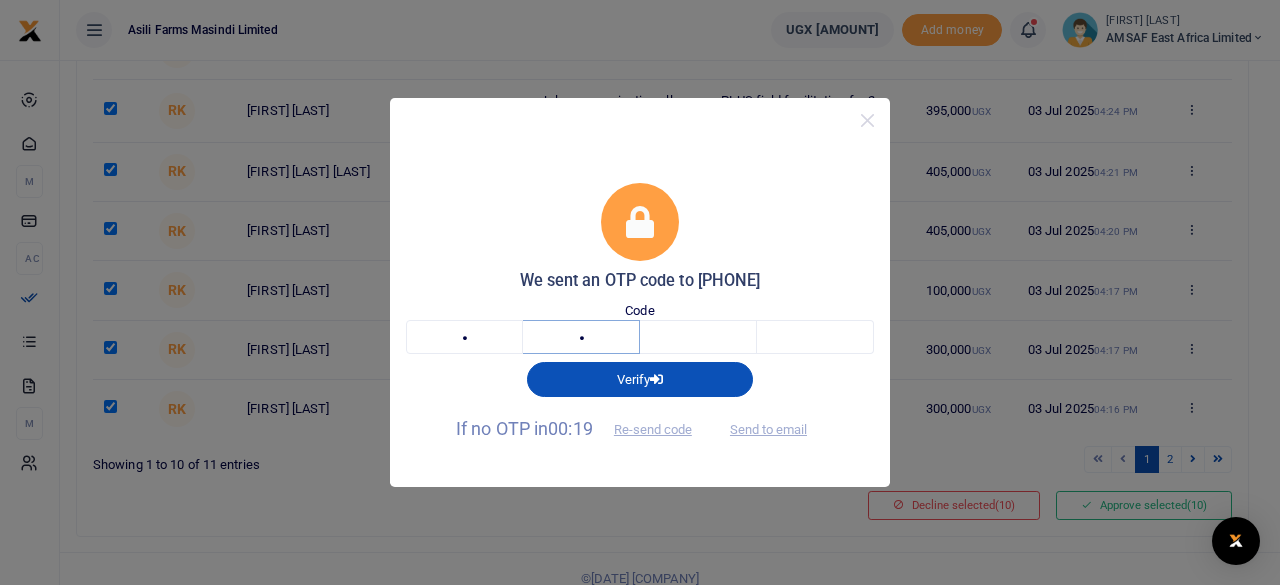 type on "8" 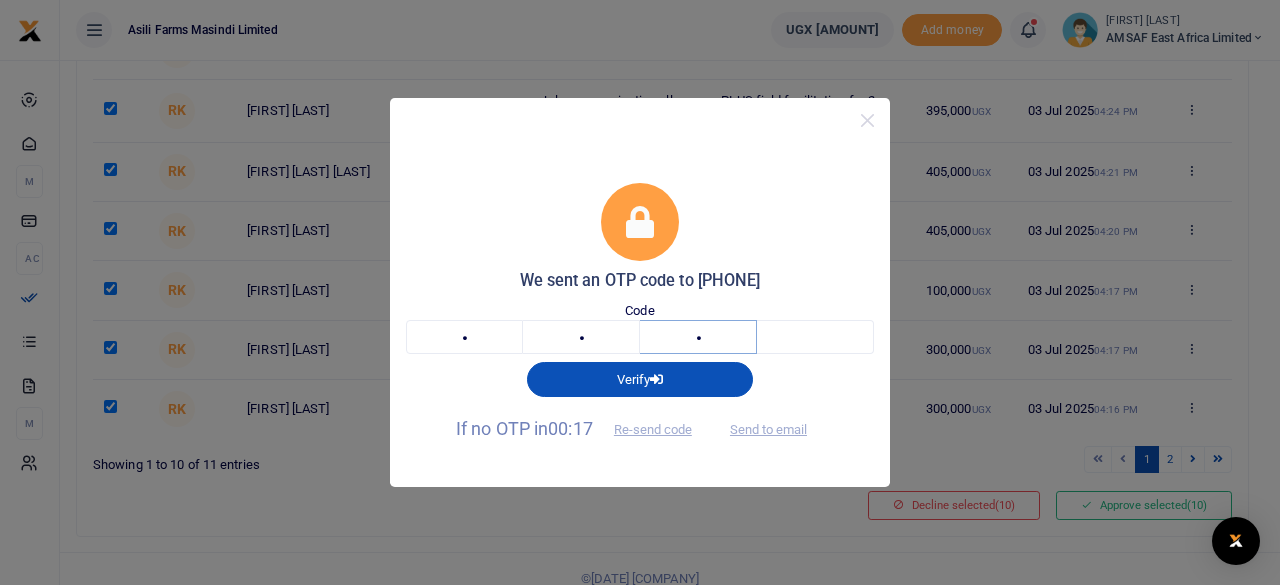 type on "3" 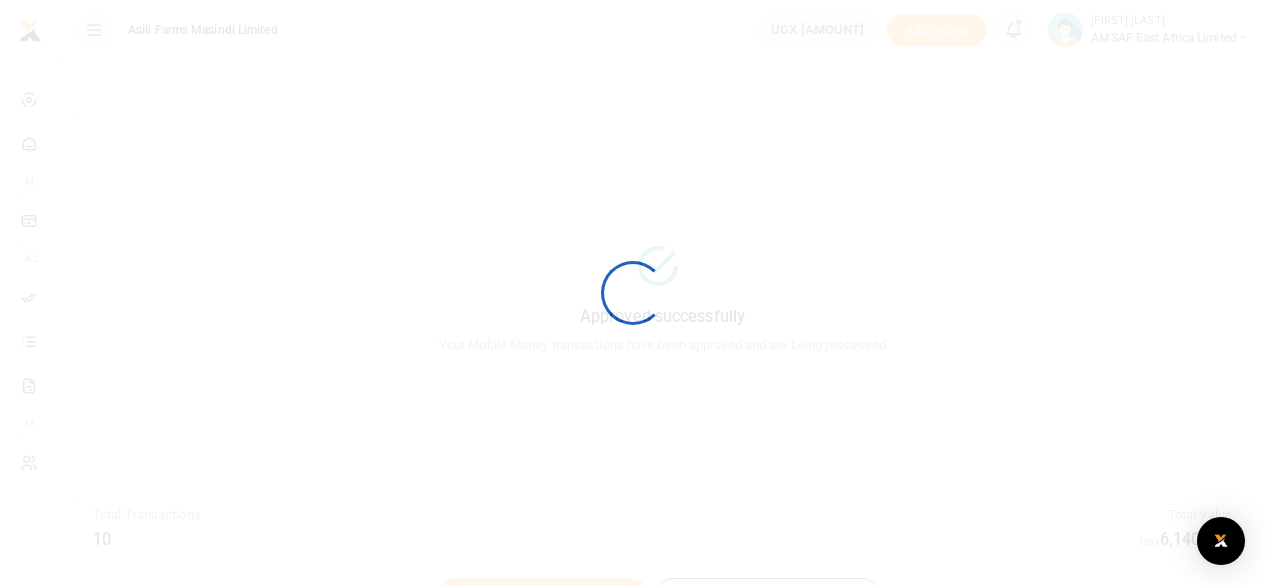 scroll, scrollTop: 0, scrollLeft: 0, axis: both 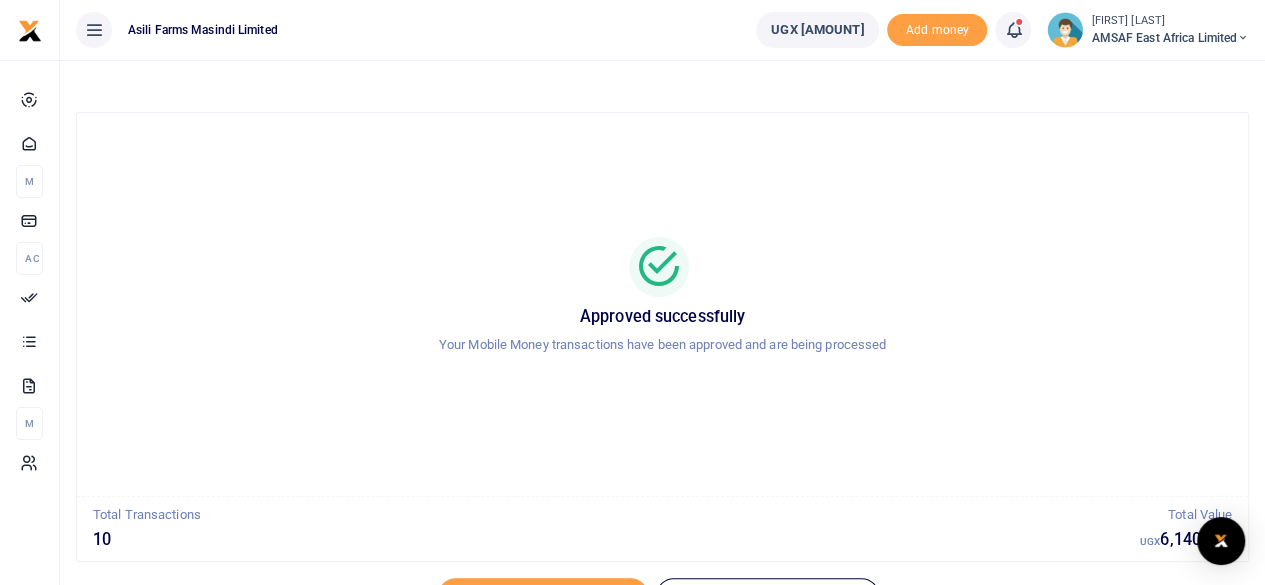 click on "Approved successfully
Your Mobile Money transactions have been approved and are being processed" at bounding box center (662, 304) 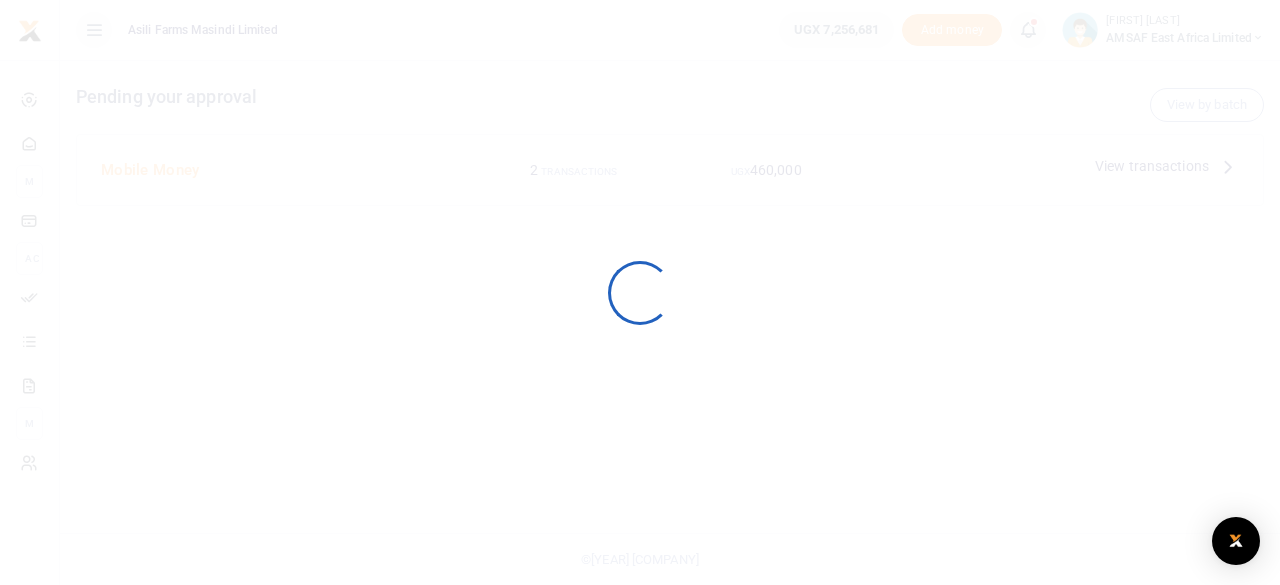 scroll, scrollTop: 0, scrollLeft: 0, axis: both 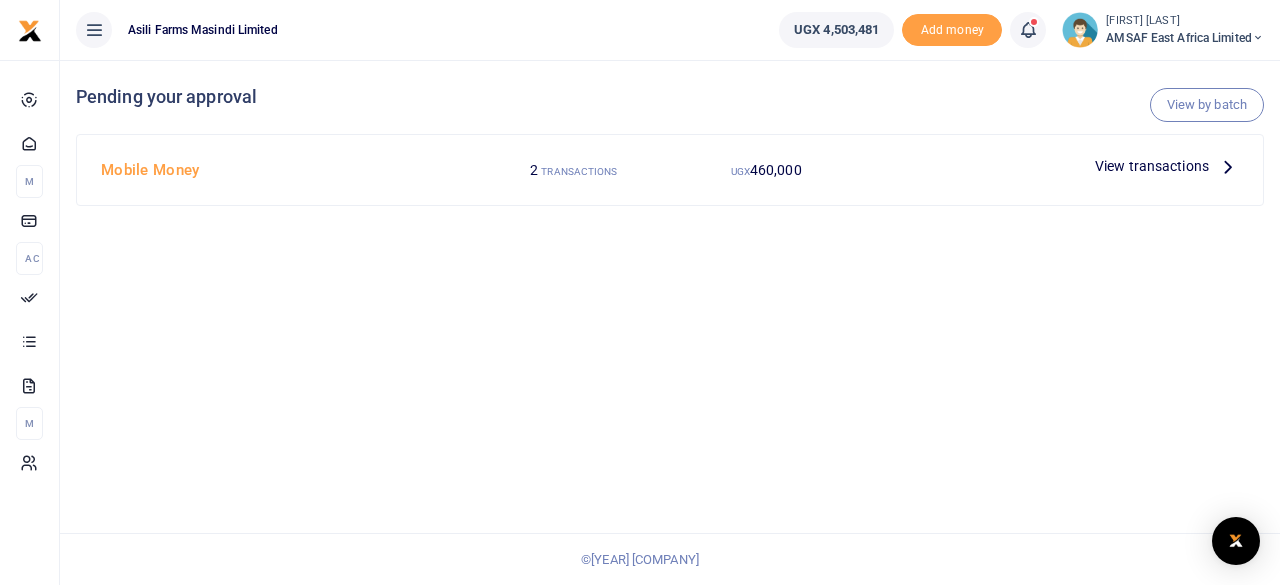 click on "Mobile Money" at bounding box center [285, 170] 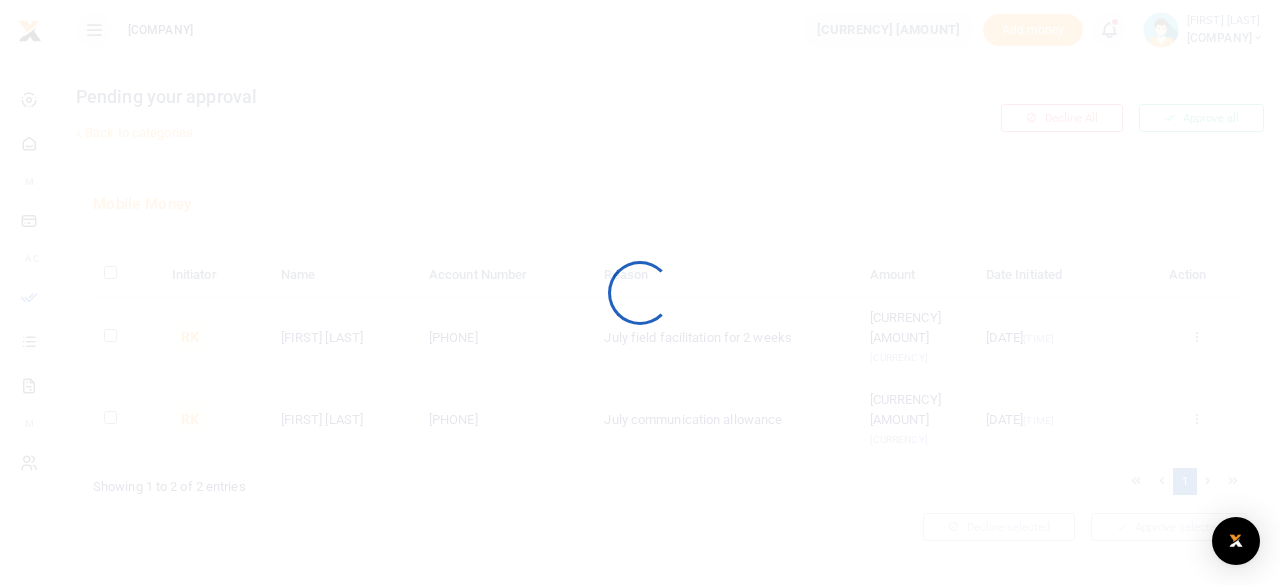 scroll, scrollTop: 0, scrollLeft: 0, axis: both 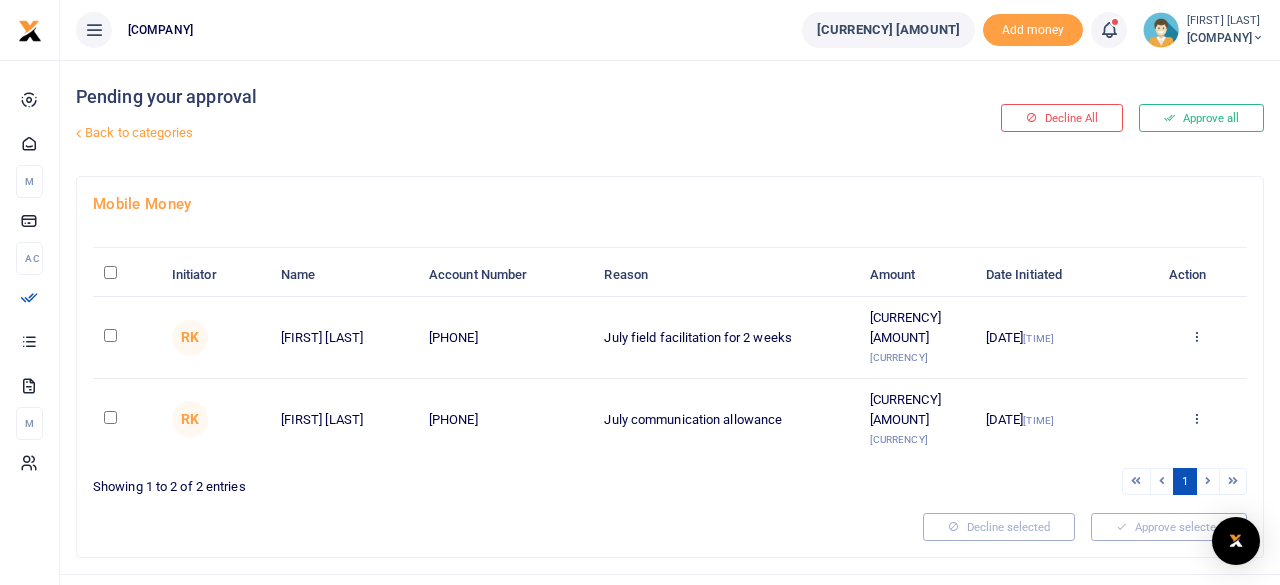 click at bounding box center (110, 335) 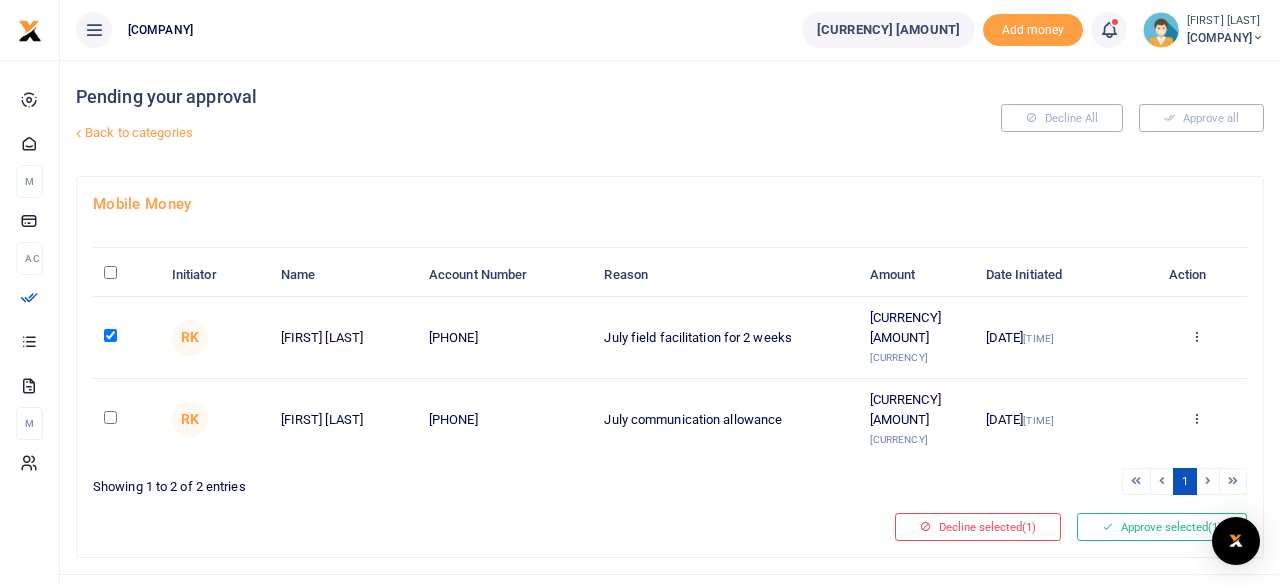 click at bounding box center [110, 417] 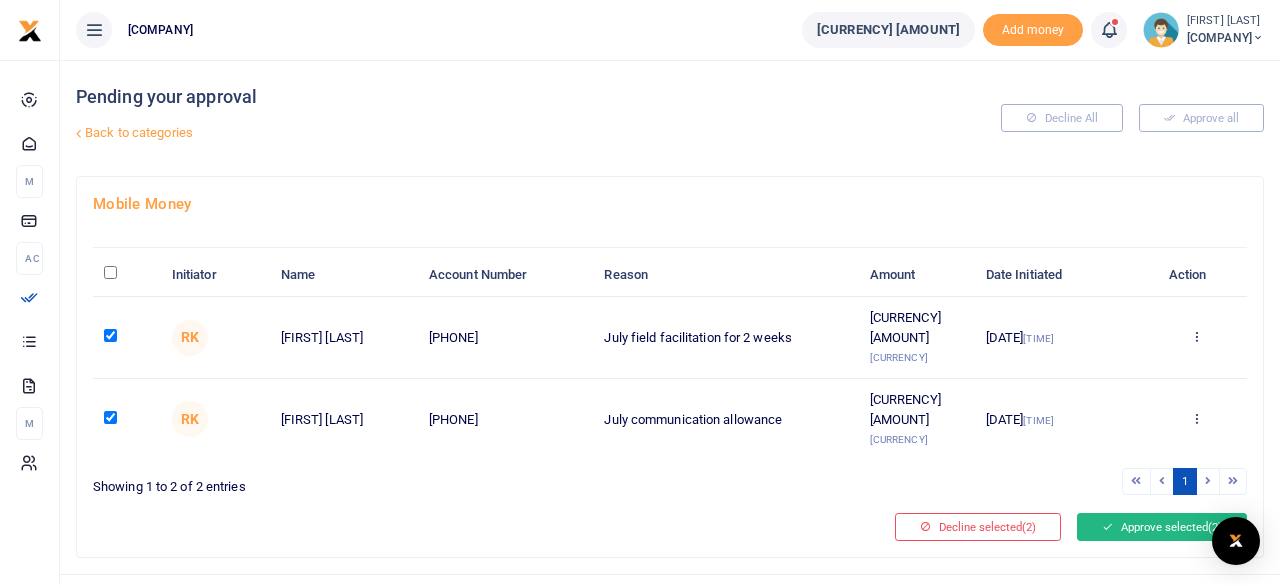 click on "Approve selected  (2)" at bounding box center (1162, 527) 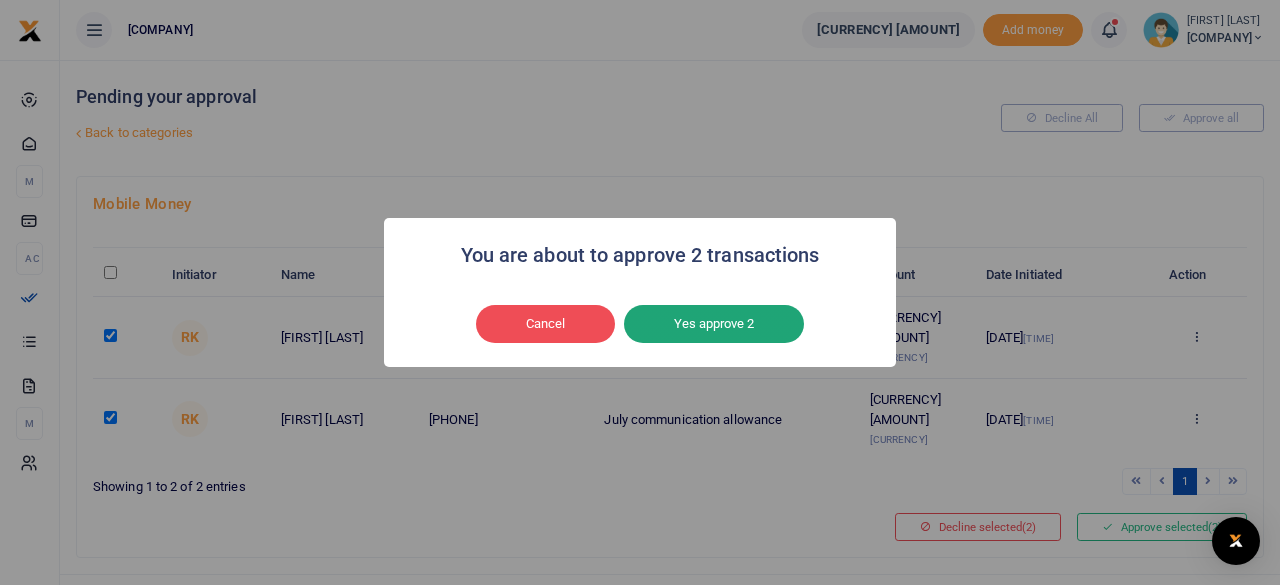 click on "Yes approve 2" at bounding box center (714, 324) 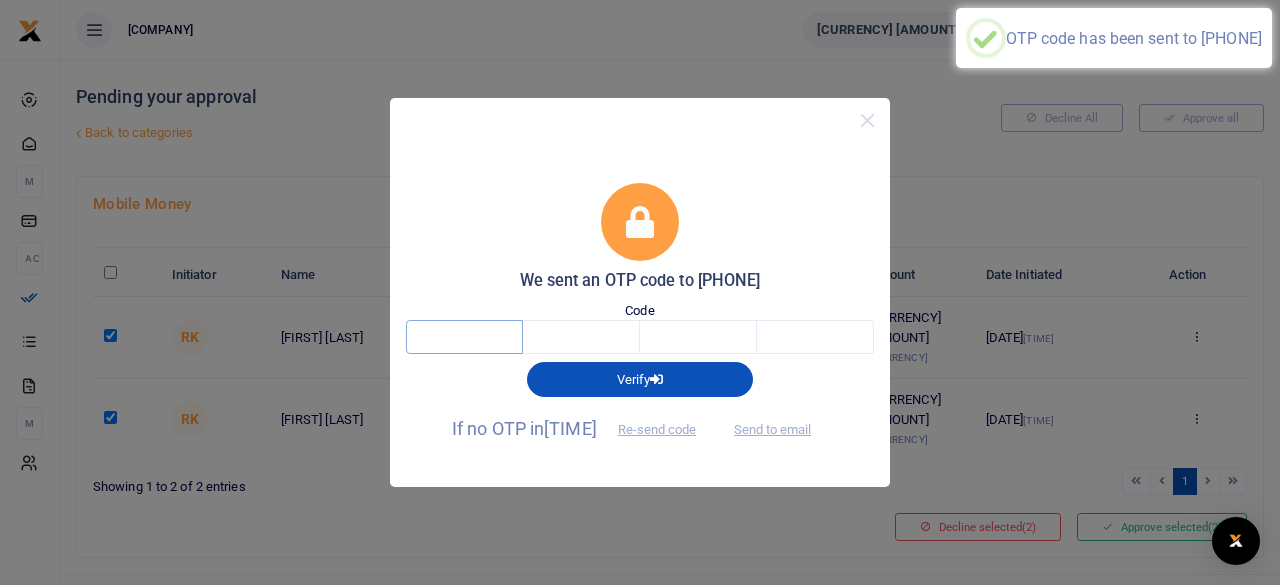 click at bounding box center (464, 337) 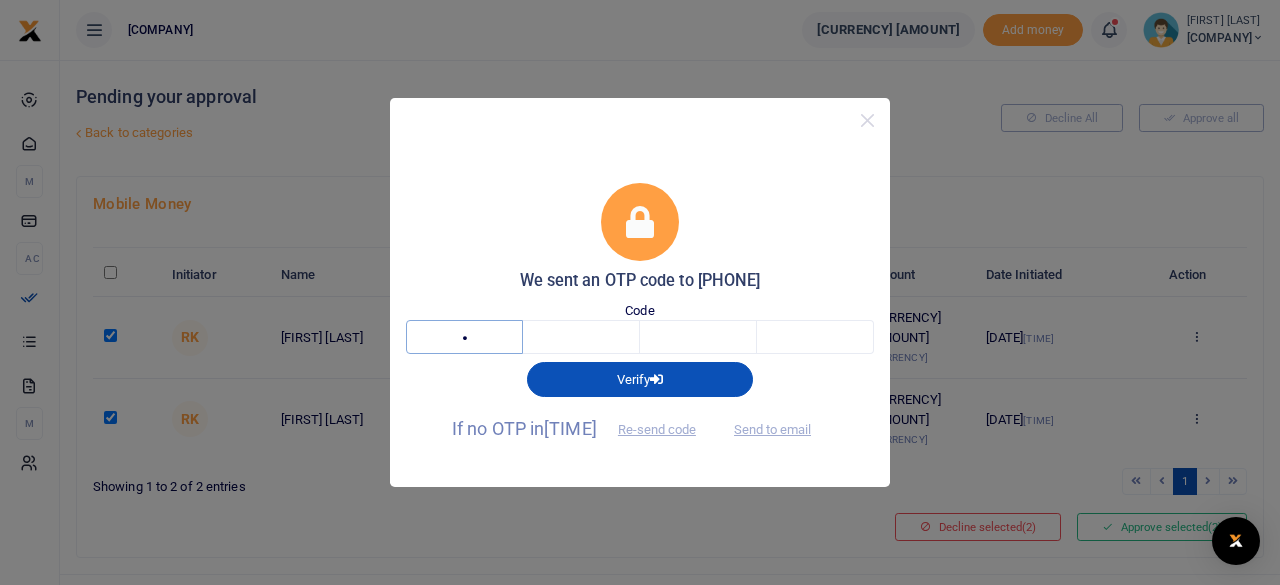 type on "1" 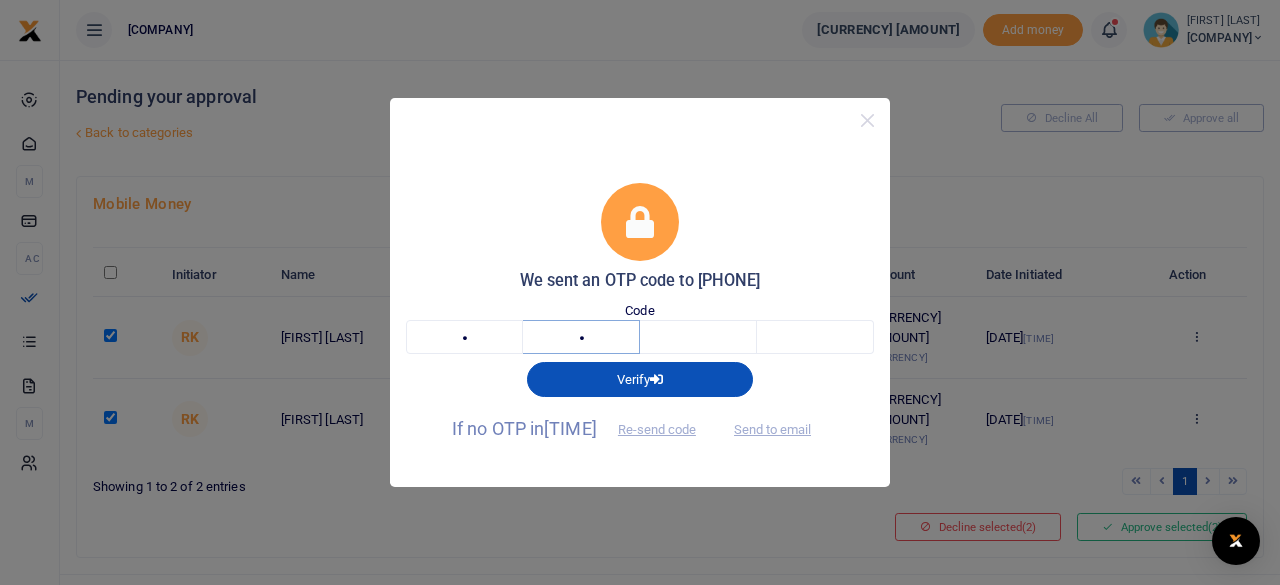 type on "3" 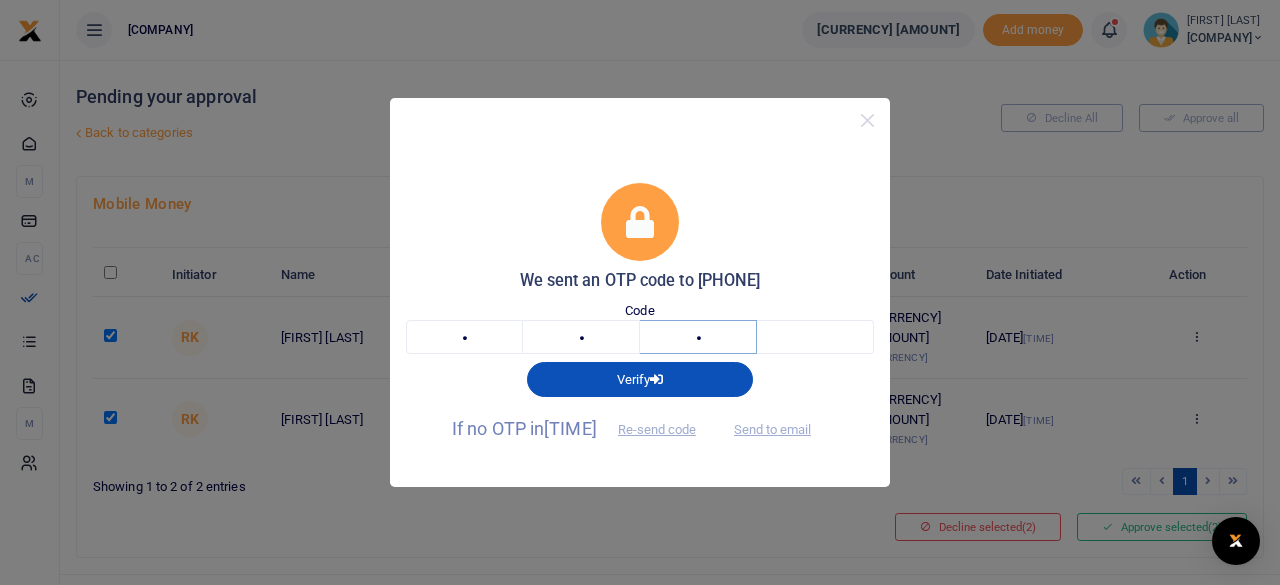 type on "7" 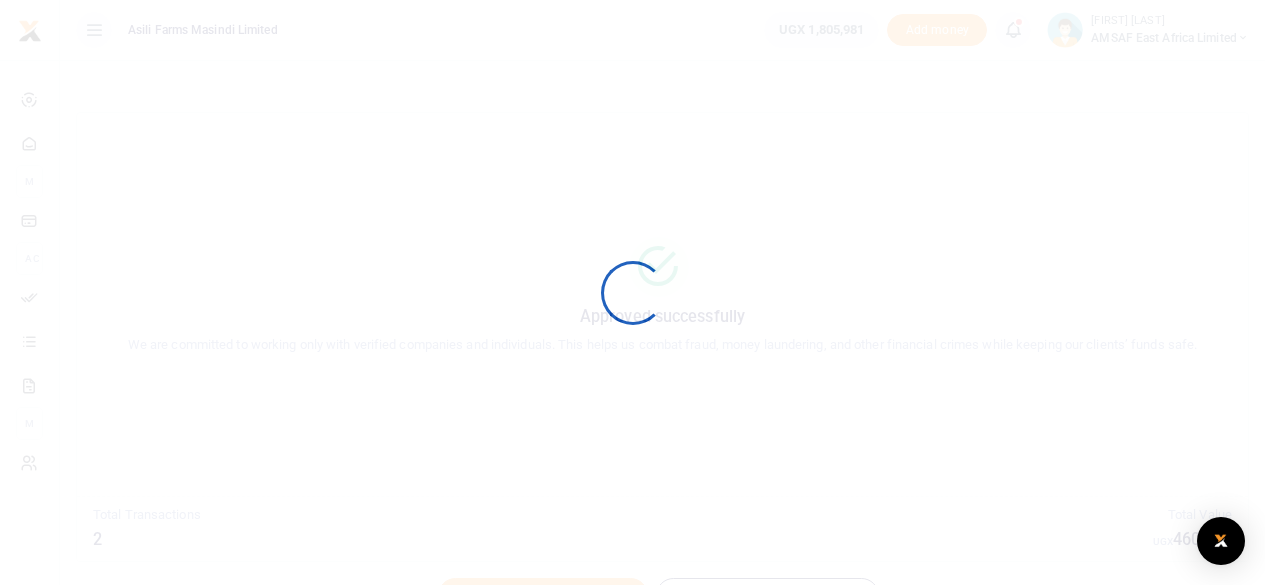 scroll, scrollTop: 0, scrollLeft: 0, axis: both 